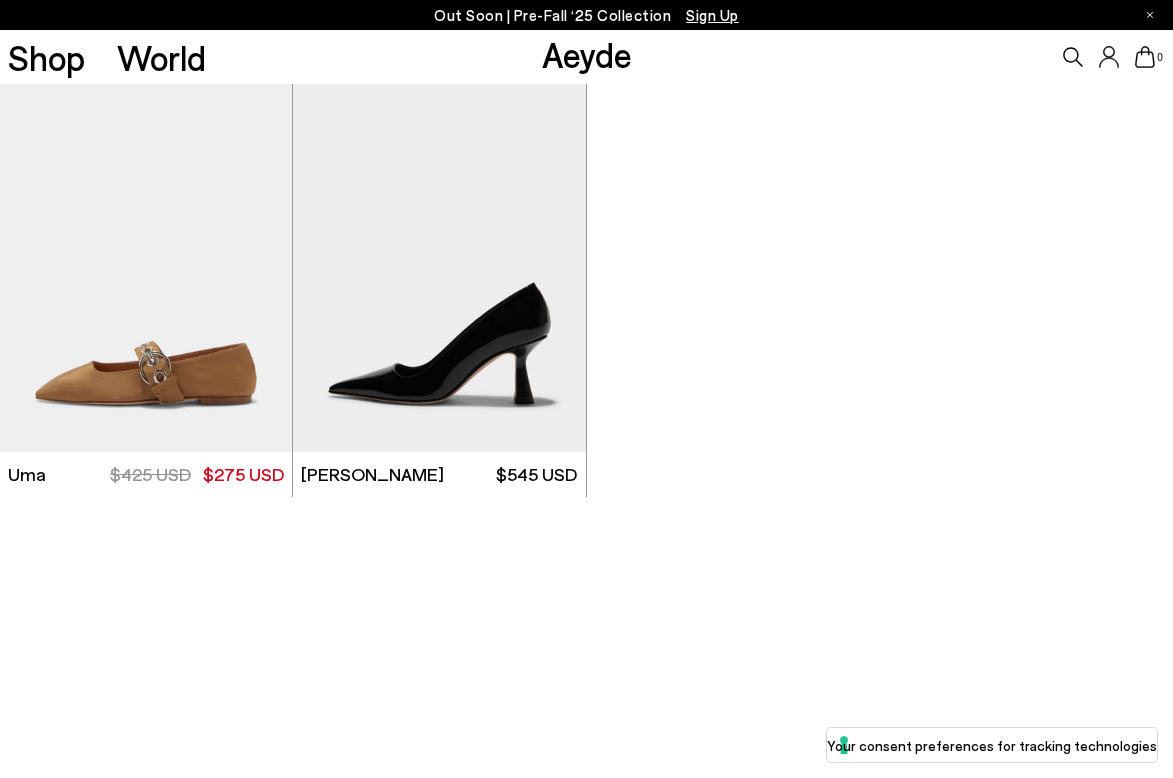 scroll, scrollTop: 0, scrollLeft: 0, axis: both 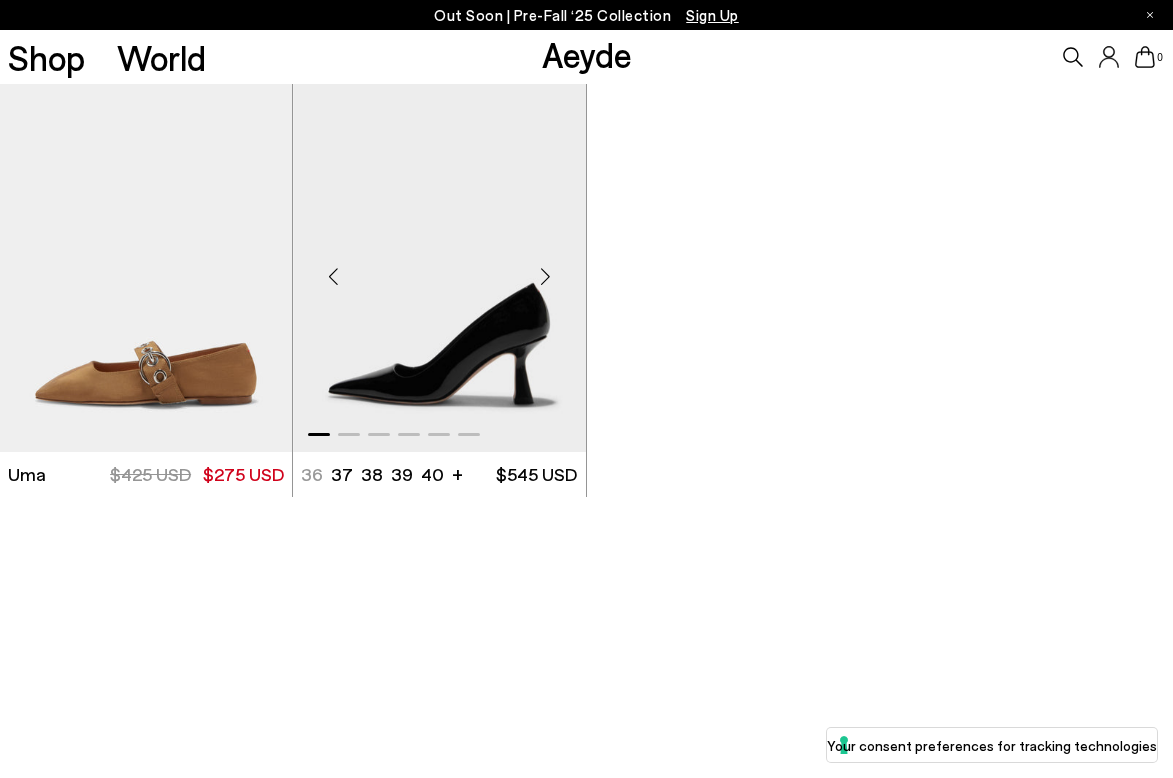 click at bounding box center [439, 268] 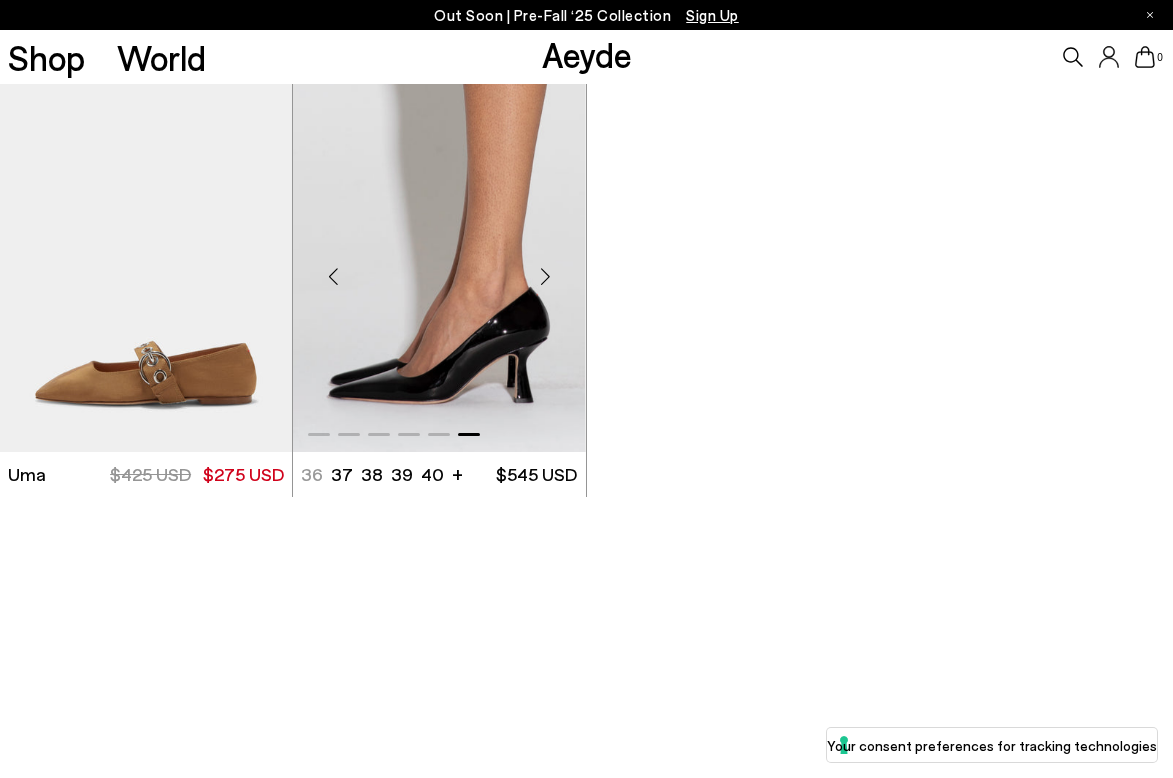 click at bounding box center (439, 268) 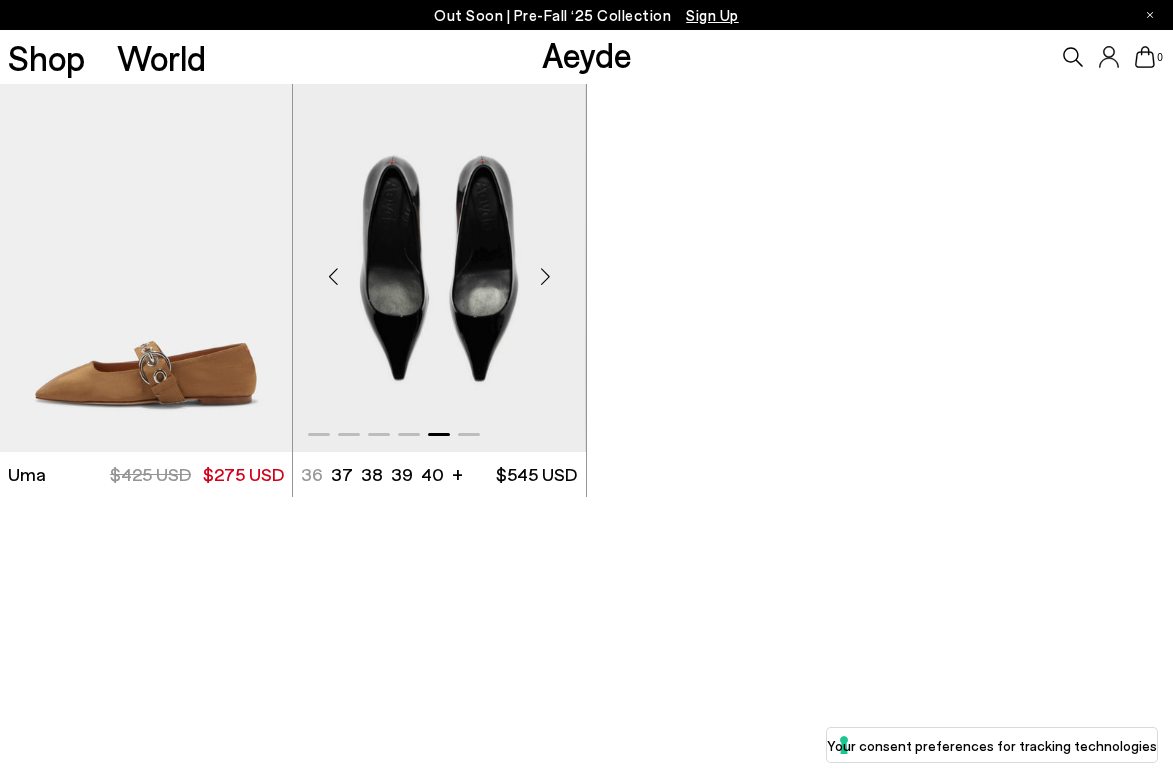 click at bounding box center (439, 268) 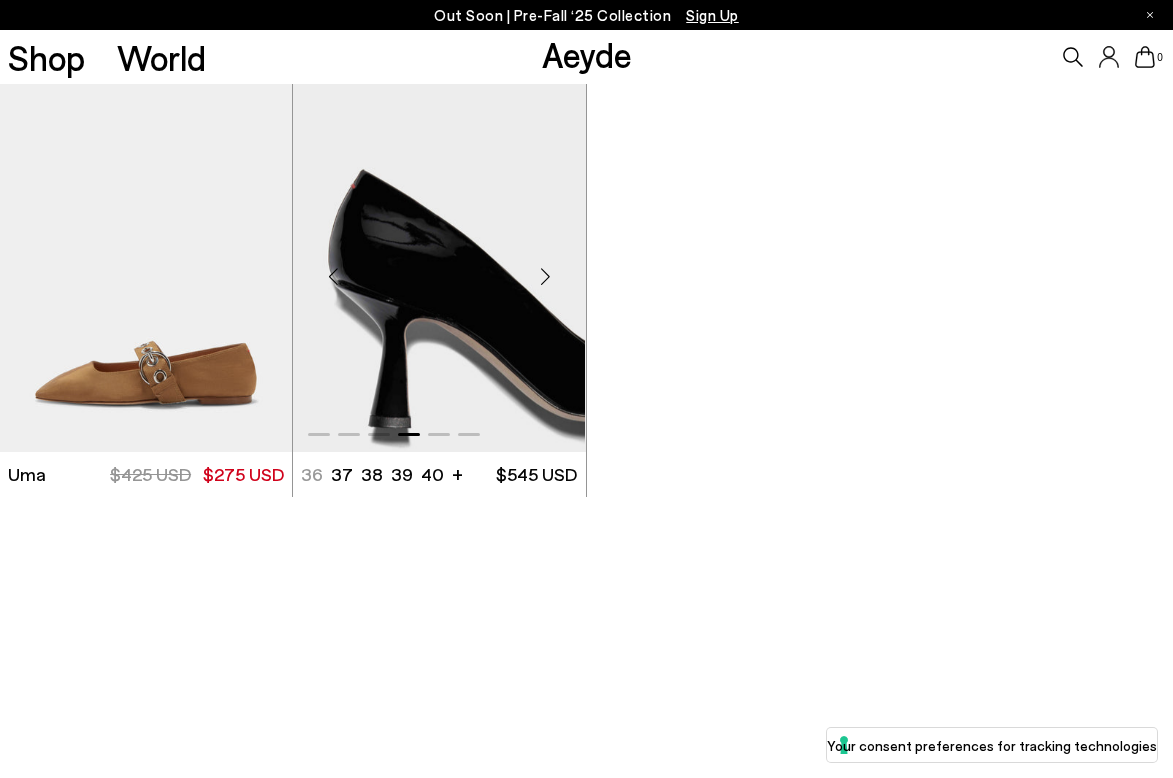 click at bounding box center [439, 268] 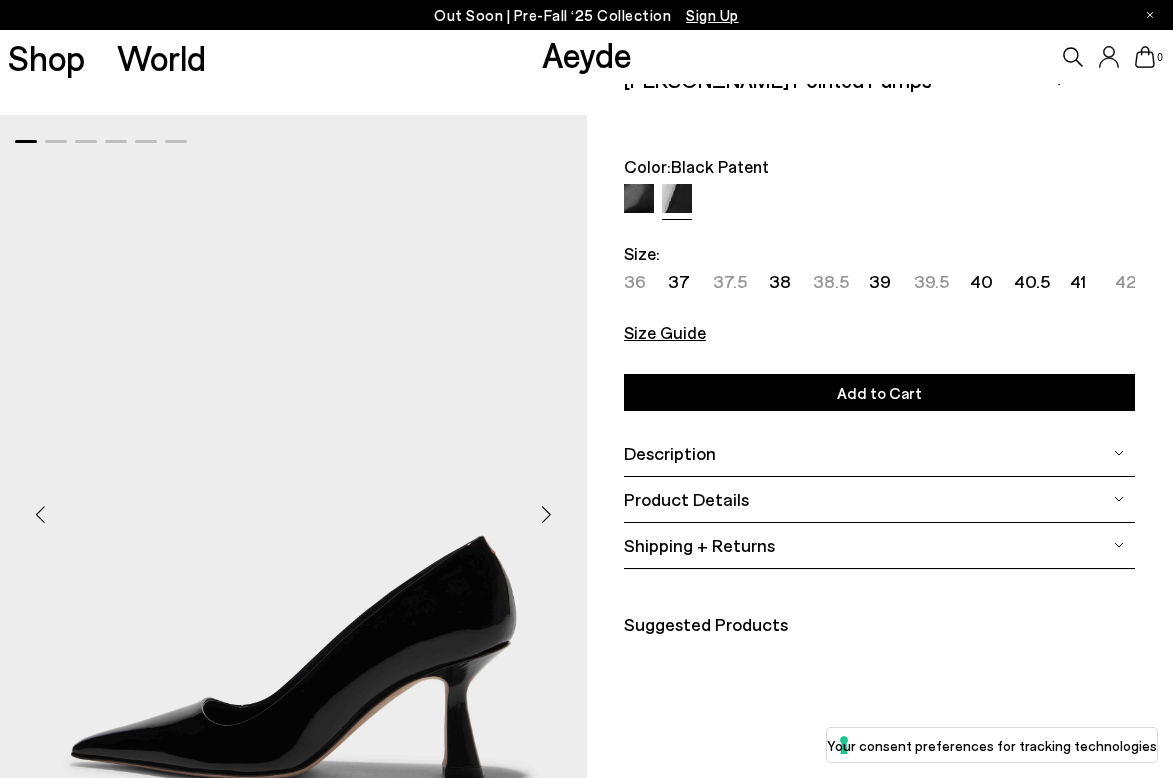 scroll, scrollTop: 0, scrollLeft: 0, axis: both 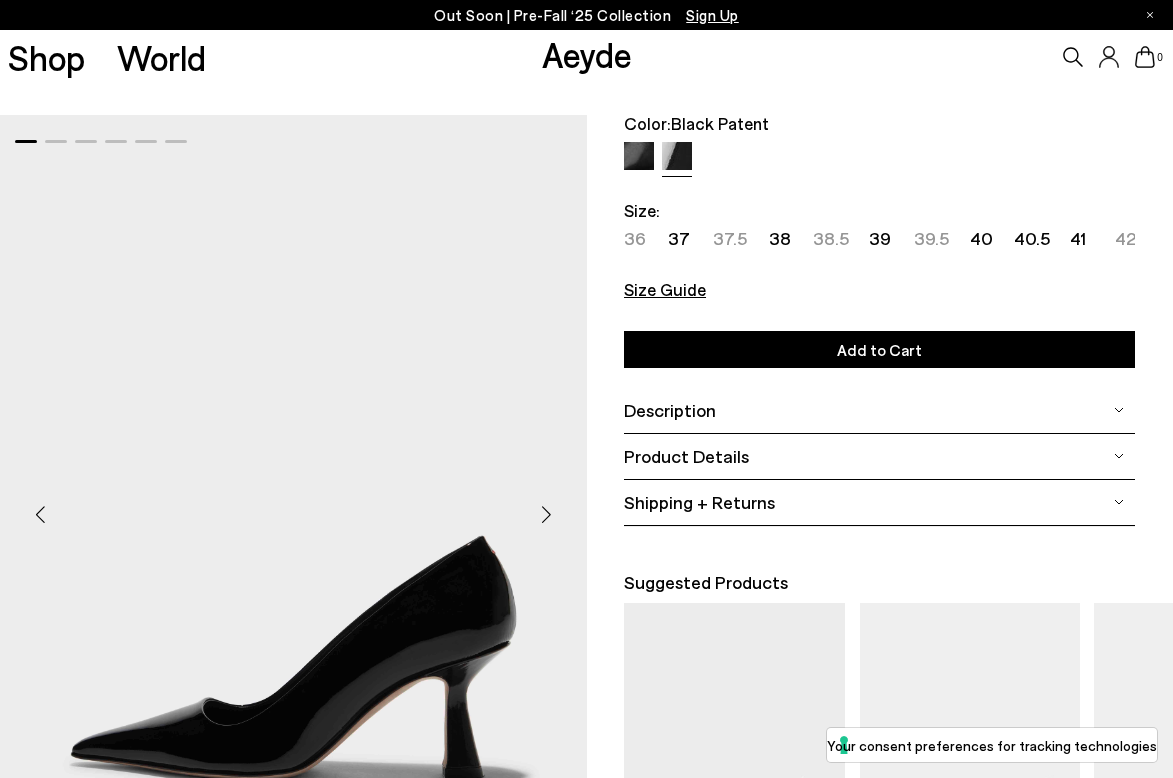 click on "Size Guide" at bounding box center [665, 289] 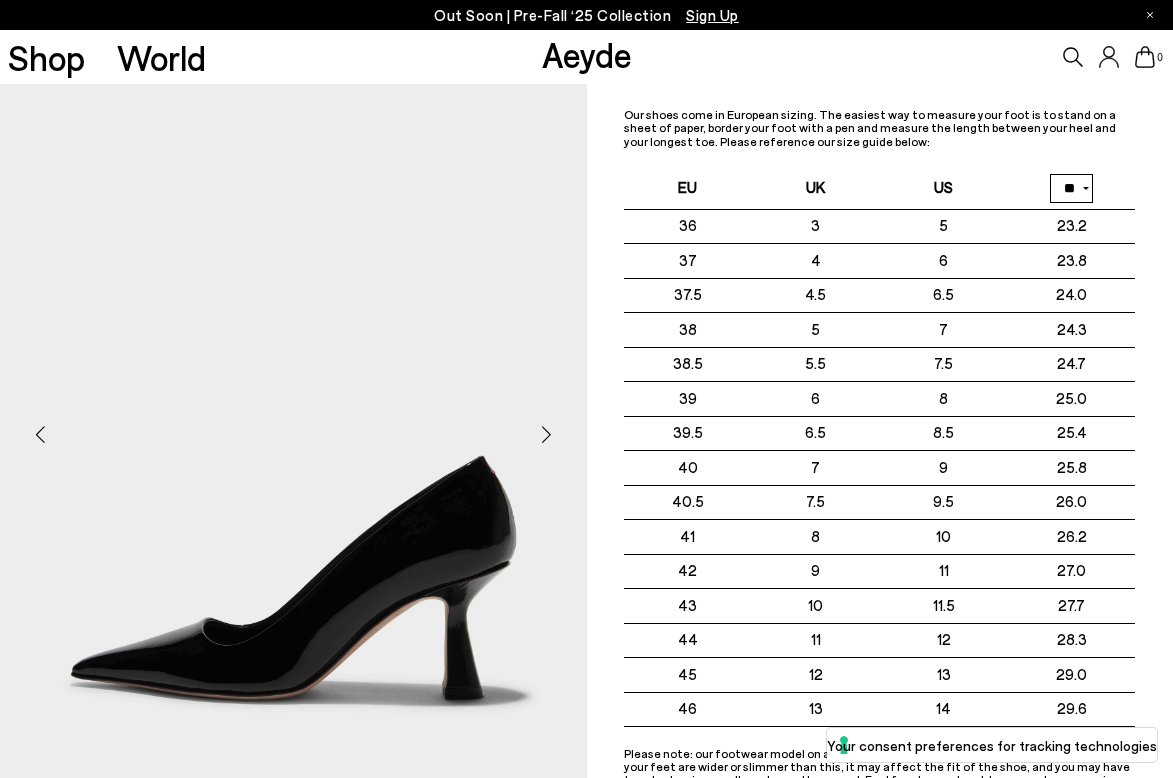 scroll, scrollTop: 0, scrollLeft: 0, axis: both 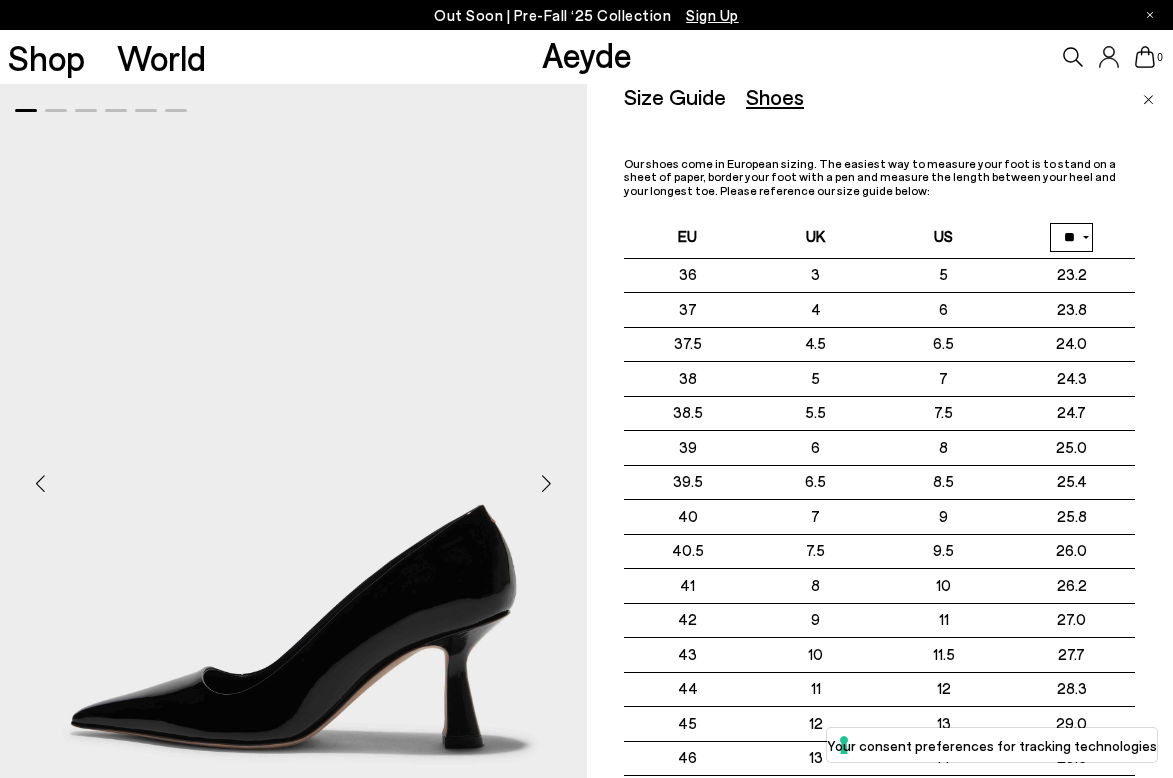 click on "**
**" at bounding box center [1071, 237] 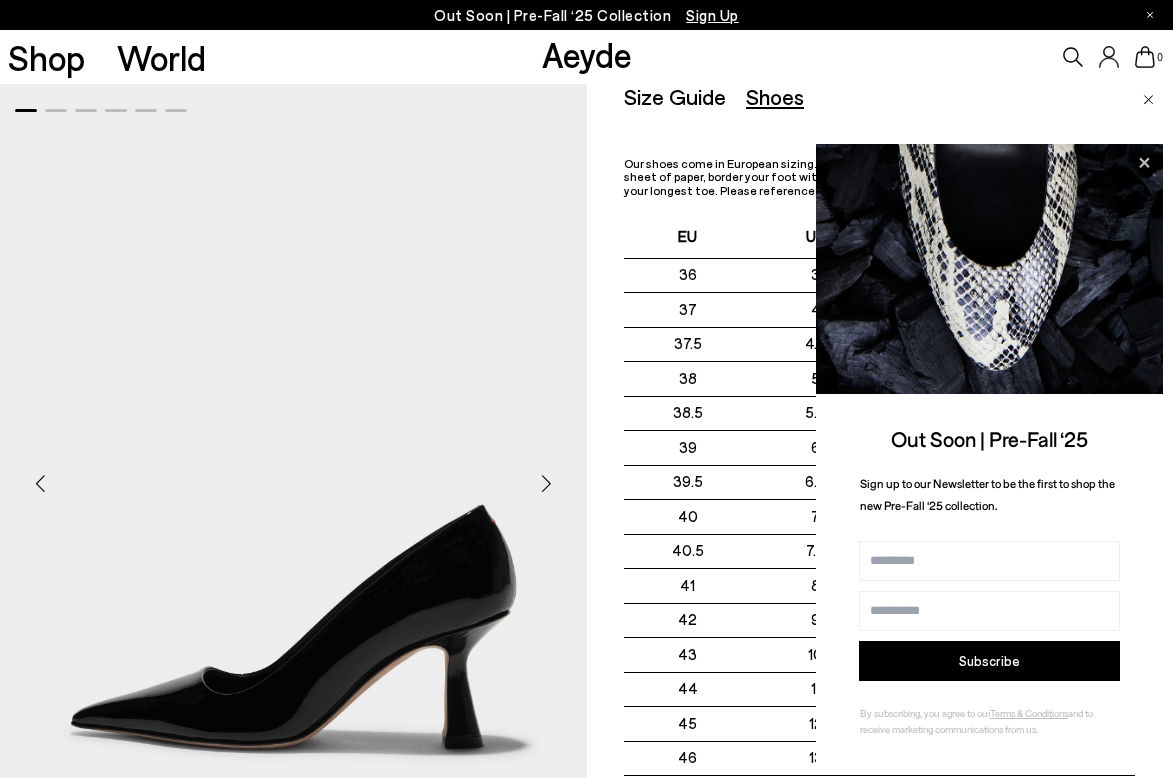 click at bounding box center [1148, 100] 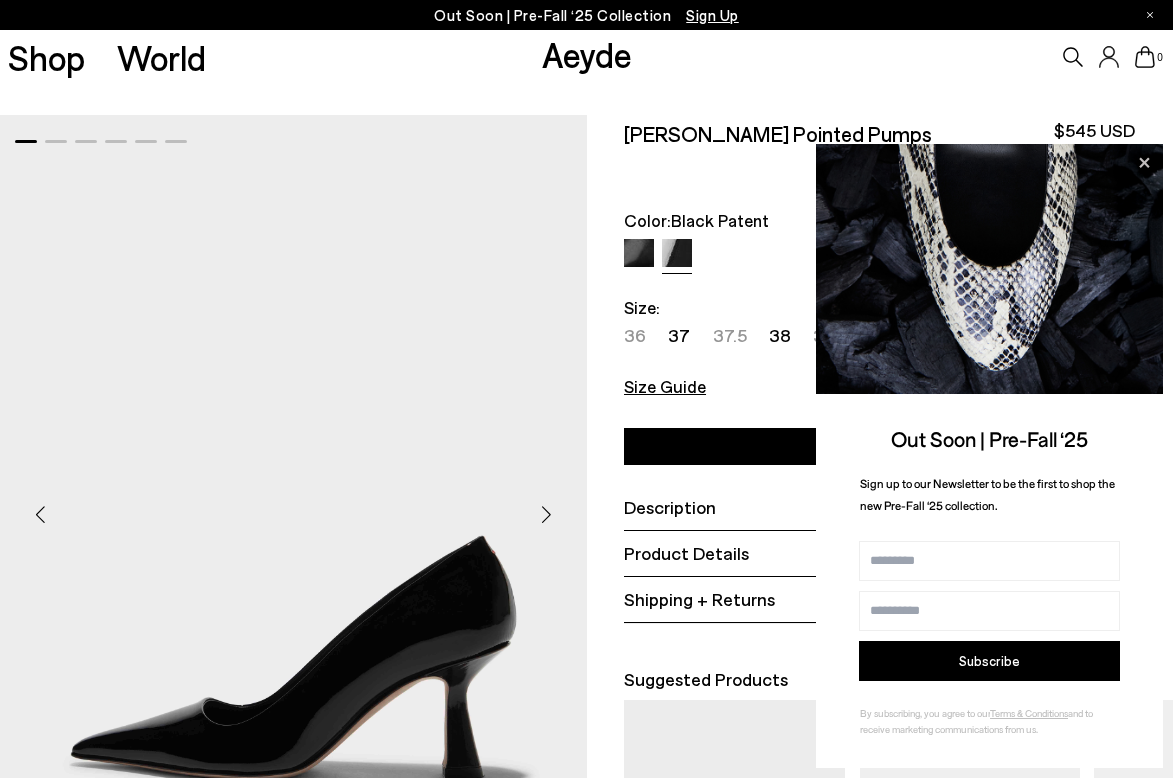 click at bounding box center (879, 255) 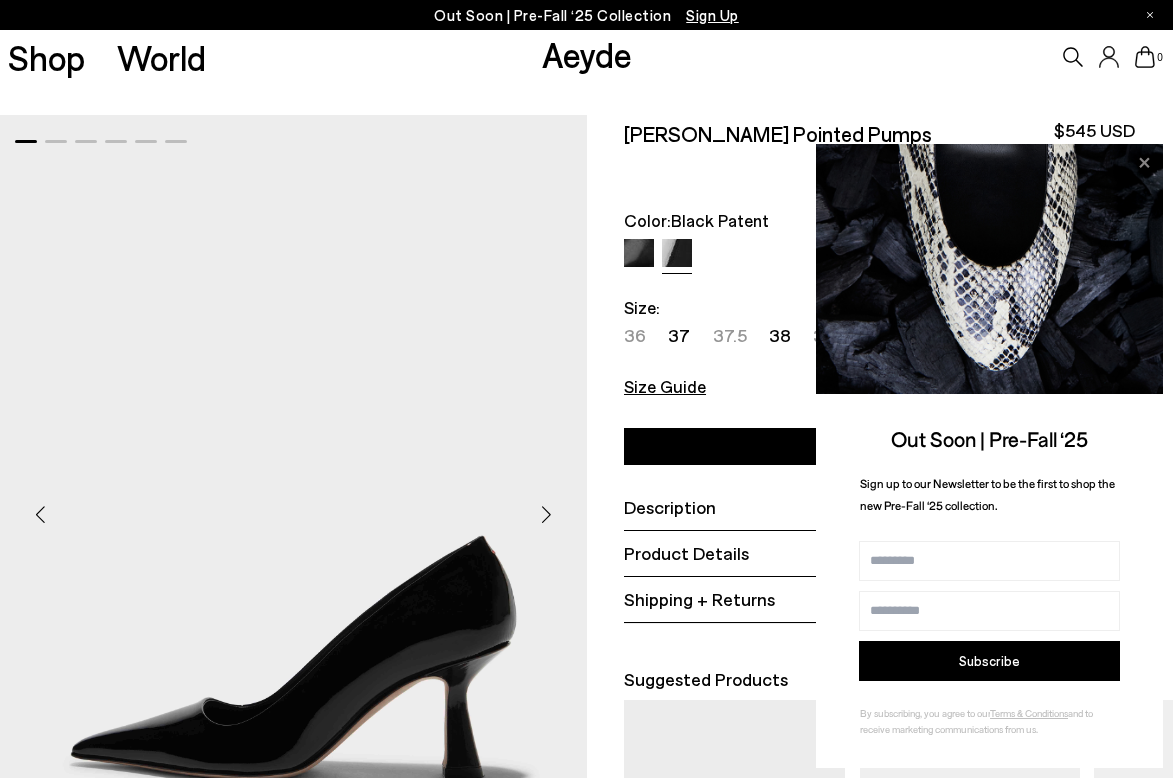 click 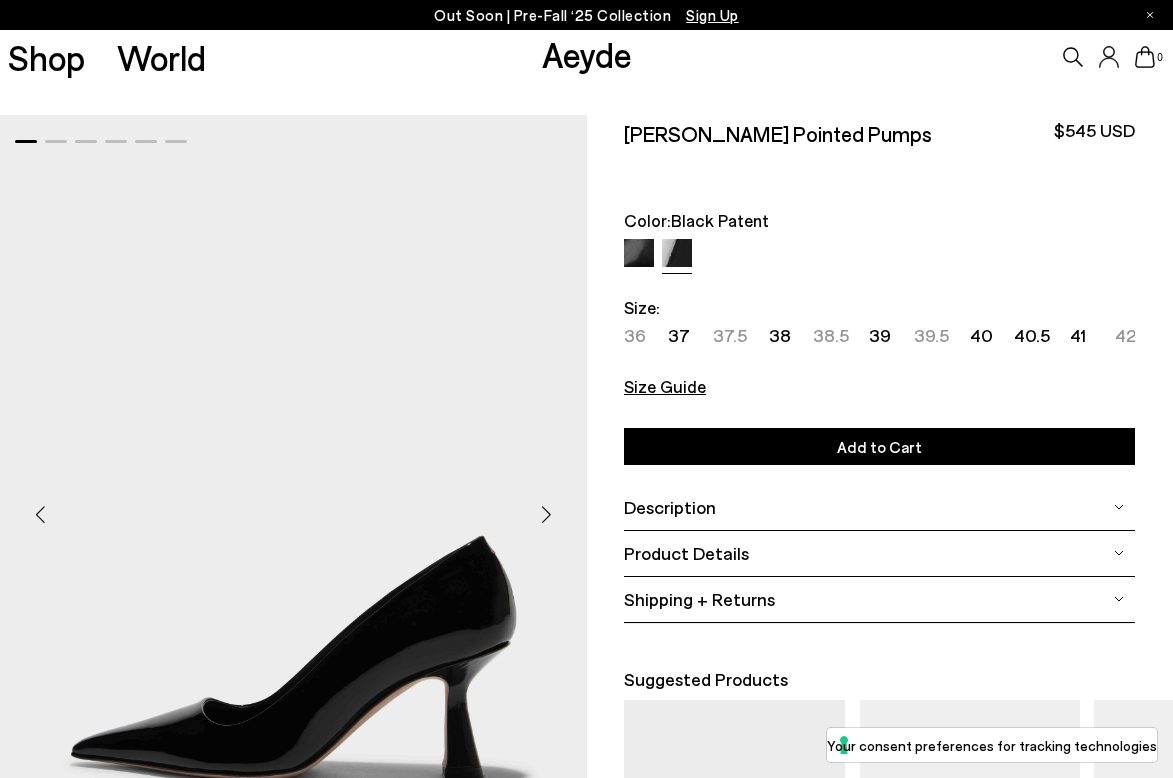 click on "Size Guide" at bounding box center [665, 386] 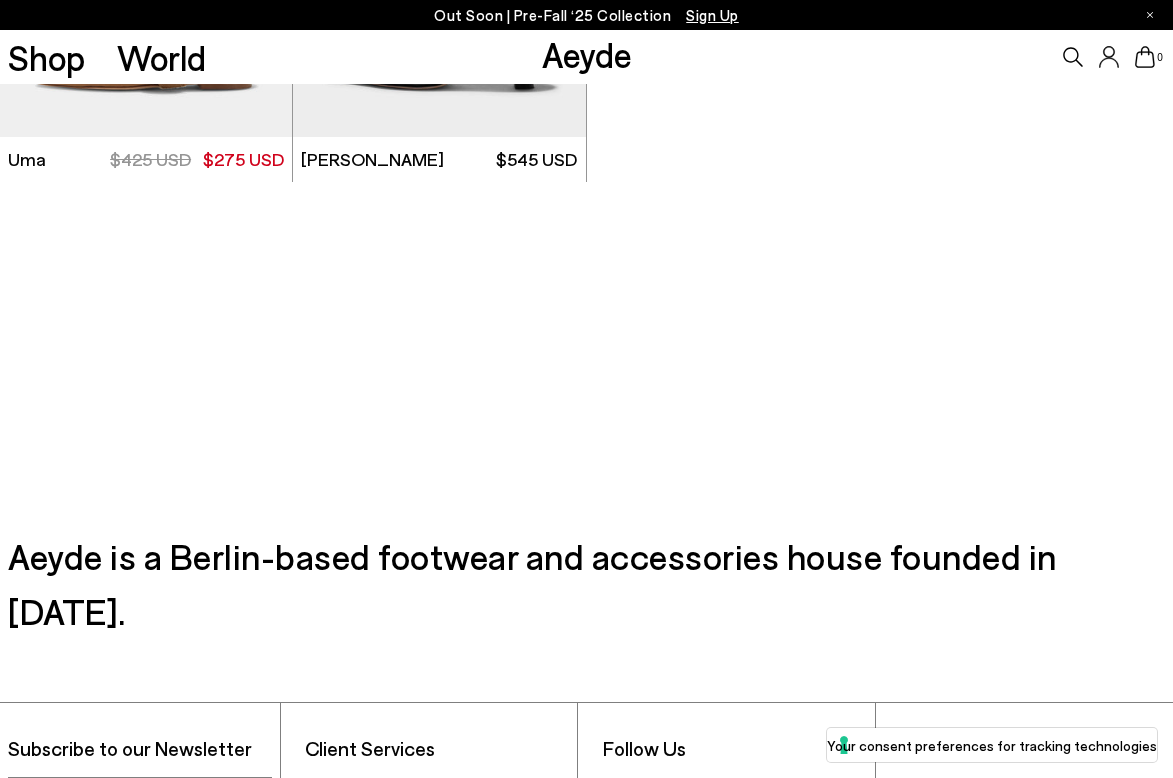 scroll, scrollTop: 619, scrollLeft: 0, axis: vertical 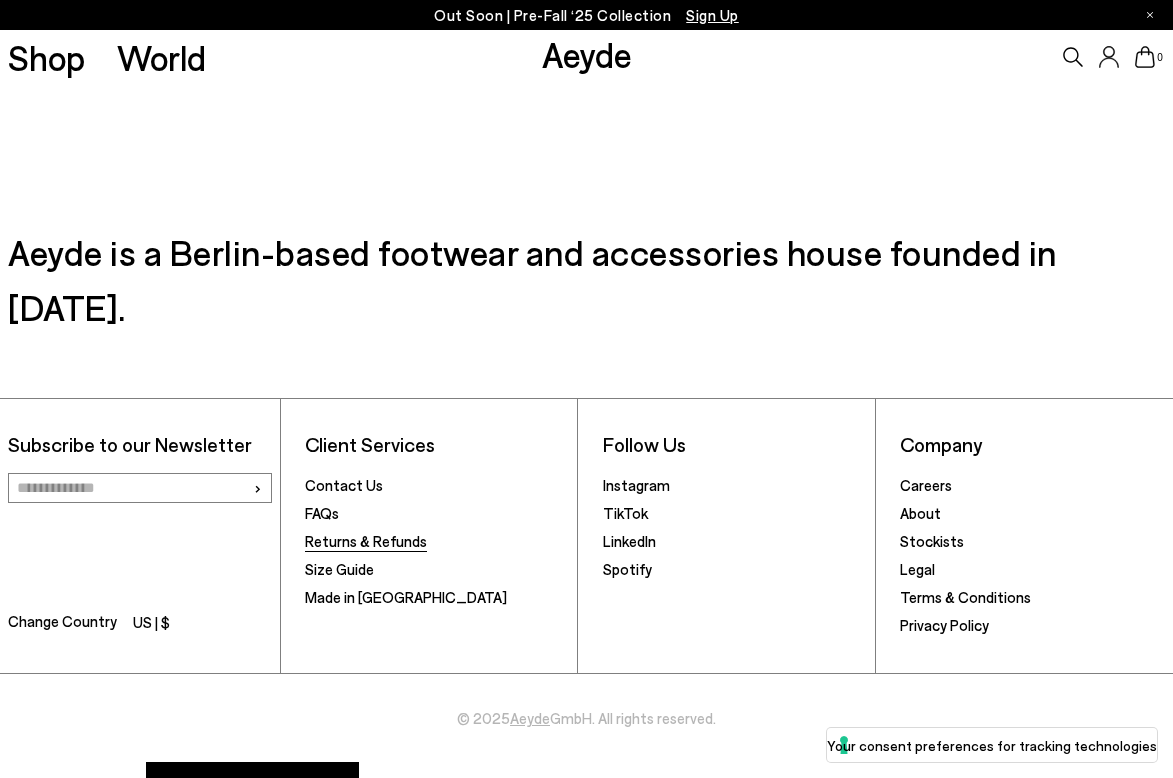 click on "Returns & Refunds" at bounding box center [366, 541] 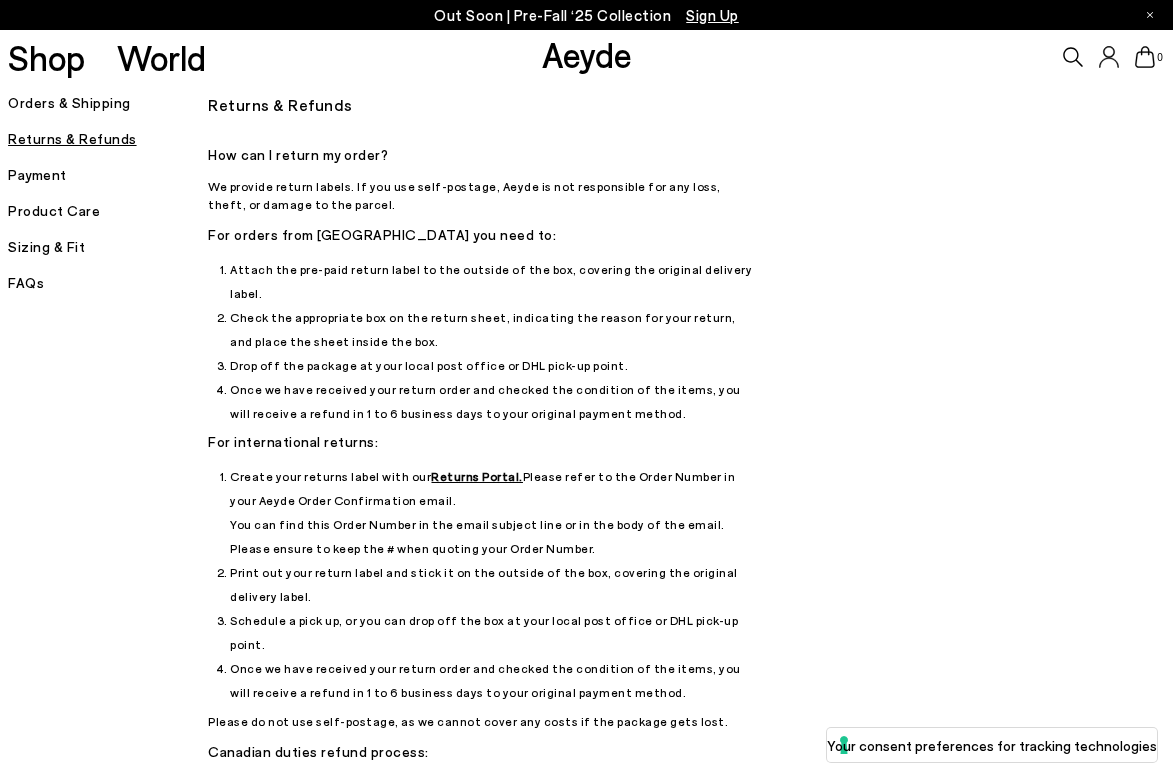 scroll, scrollTop: 0, scrollLeft: 0, axis: both 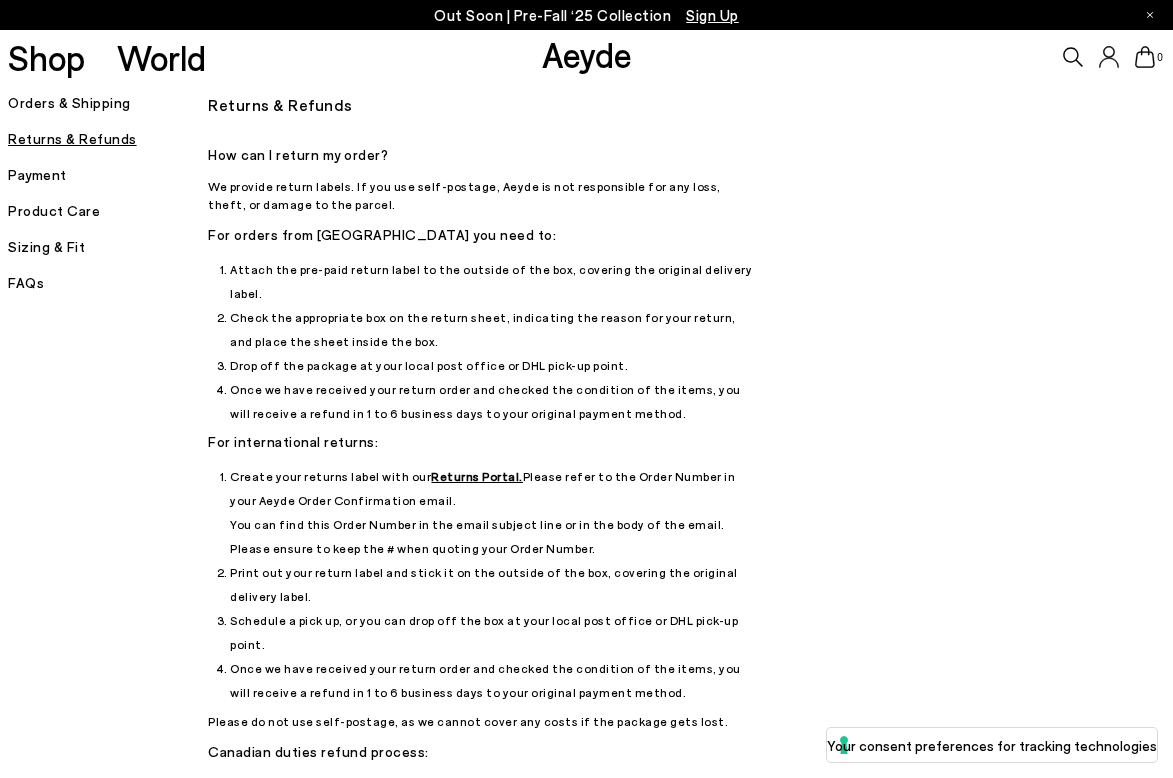 click on "We provide return labels. If you use self-postage, Aeyde is not responsible for any loss, theft, or damage to the parcel." at bounding box center (483, 195) 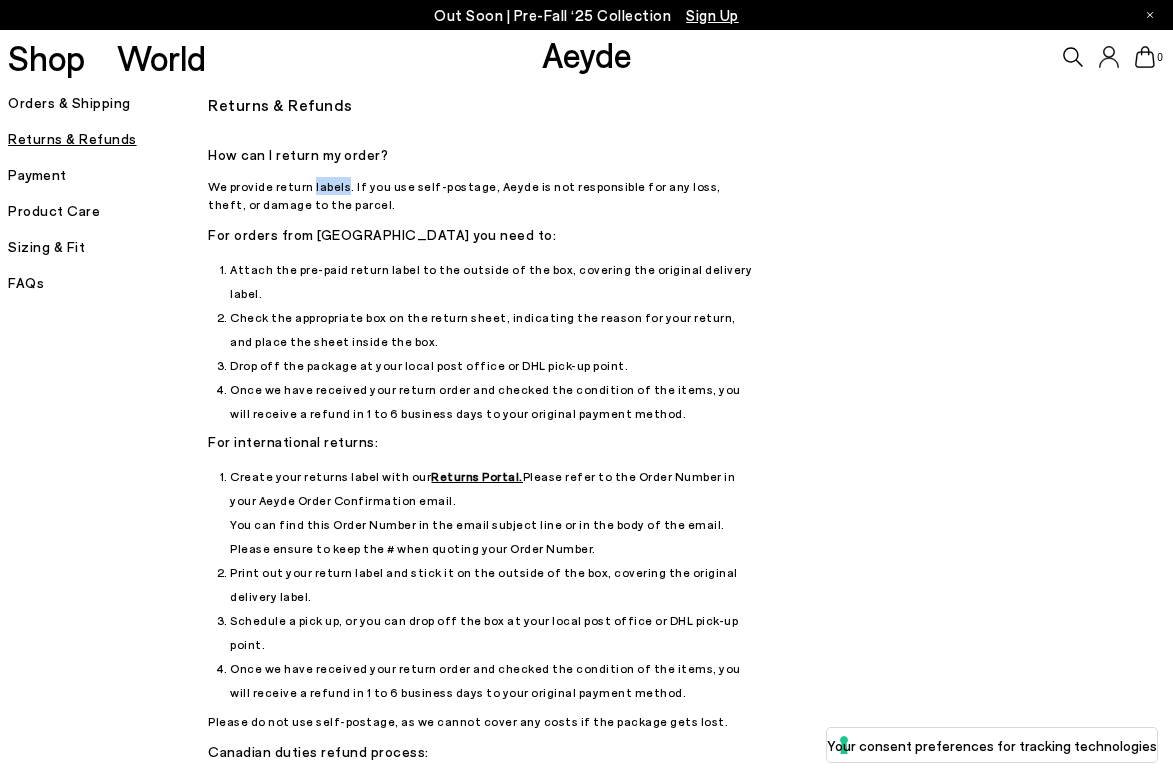 click on "We provide return labels. If you use self-postage, Aeyde is not responsible for any loss, theft, or damage to the parcel." at bounding box center [483, 195] 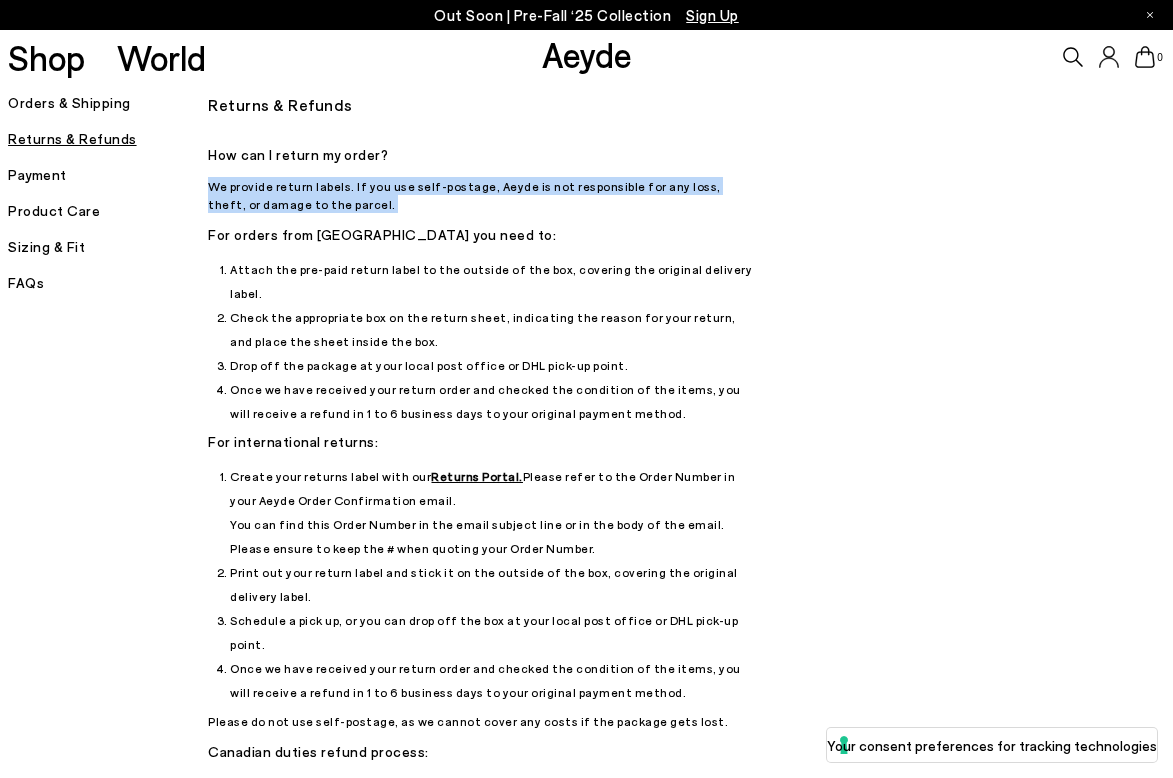click on "We provide return labels. If you use self-postage, Aeyde is not responsible for any loss, theft, or damage to the parcel." at bounding box center (483, 195) 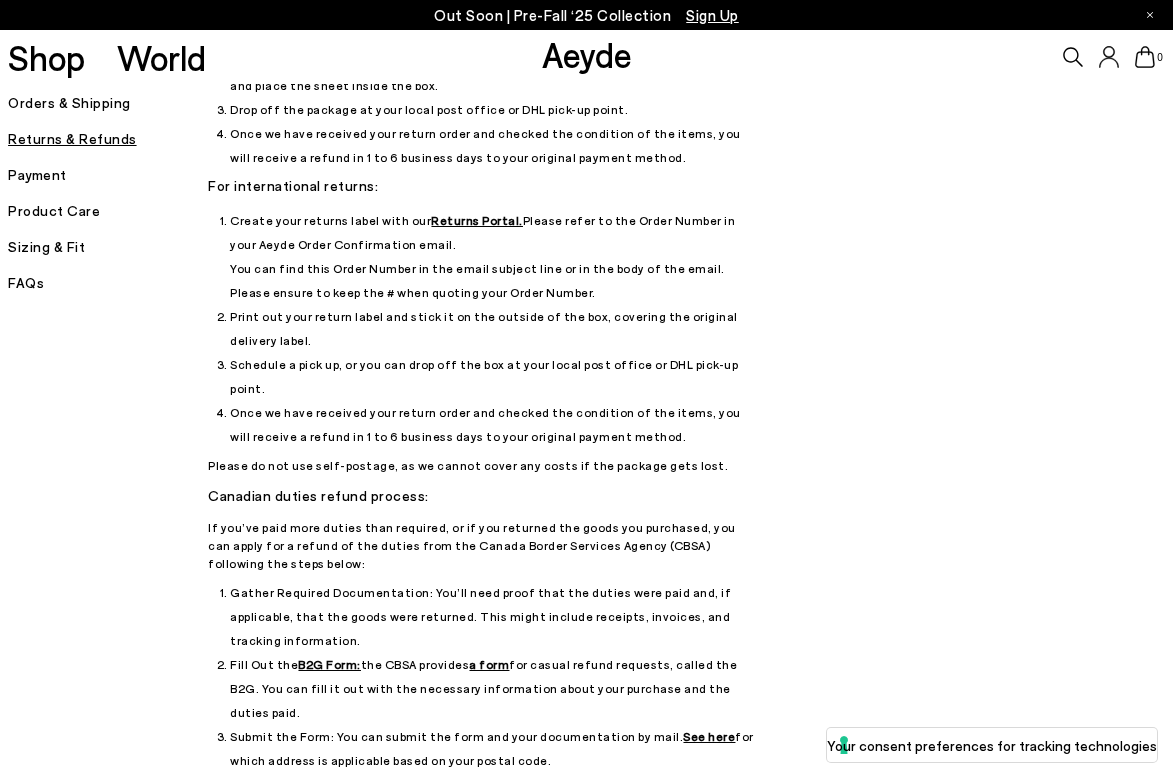 scroll, scrollTop: 254, scrollLeft: 0, axis: vertical 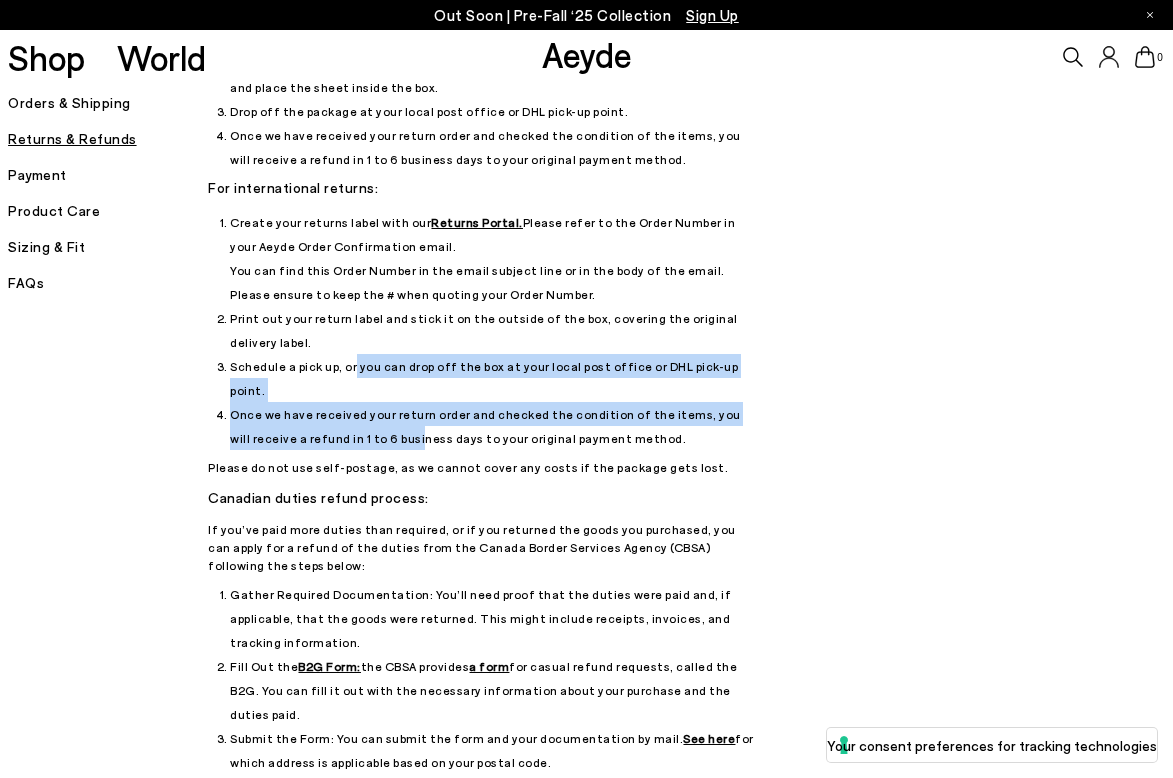 drag, startPoint x: 353, startPoint y: 341, endPoint x: 392, endPoint y: 392, distance: 64.202805 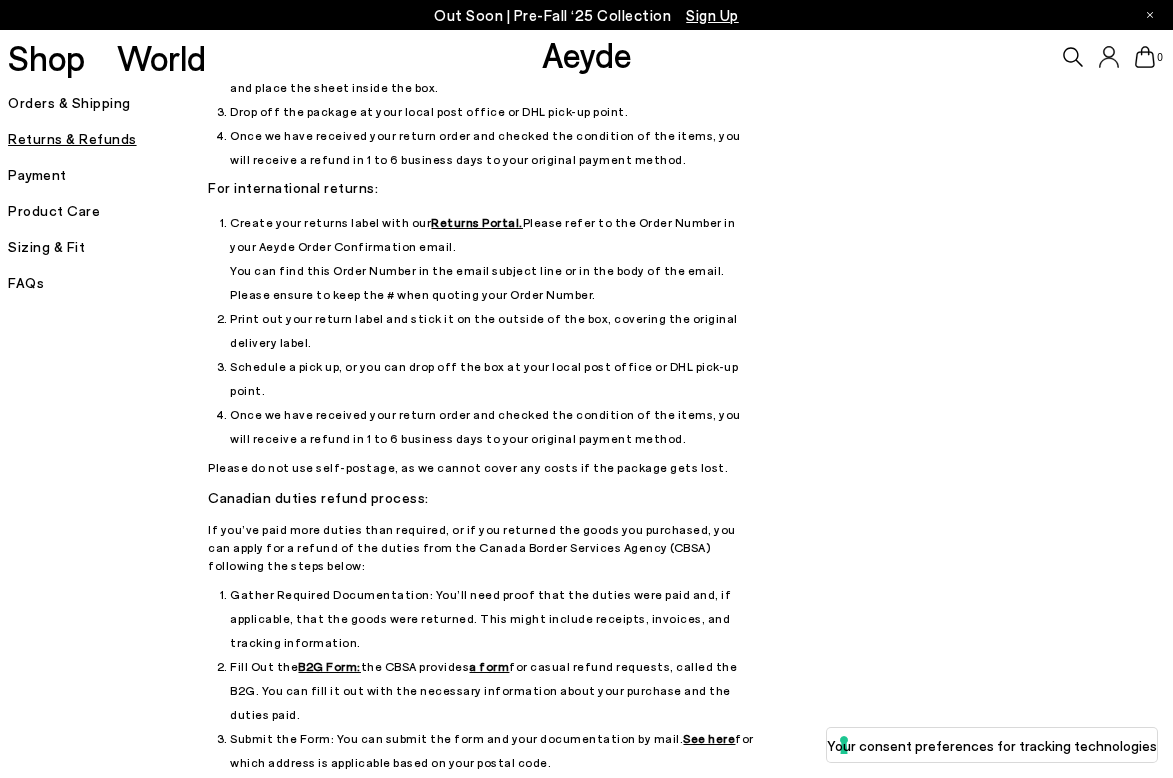 click on "Once we have received your return order and checked the condition of the items, you will receive a refund in 1 to 6 business days to your original payment method." at bounding box center [494, 426] 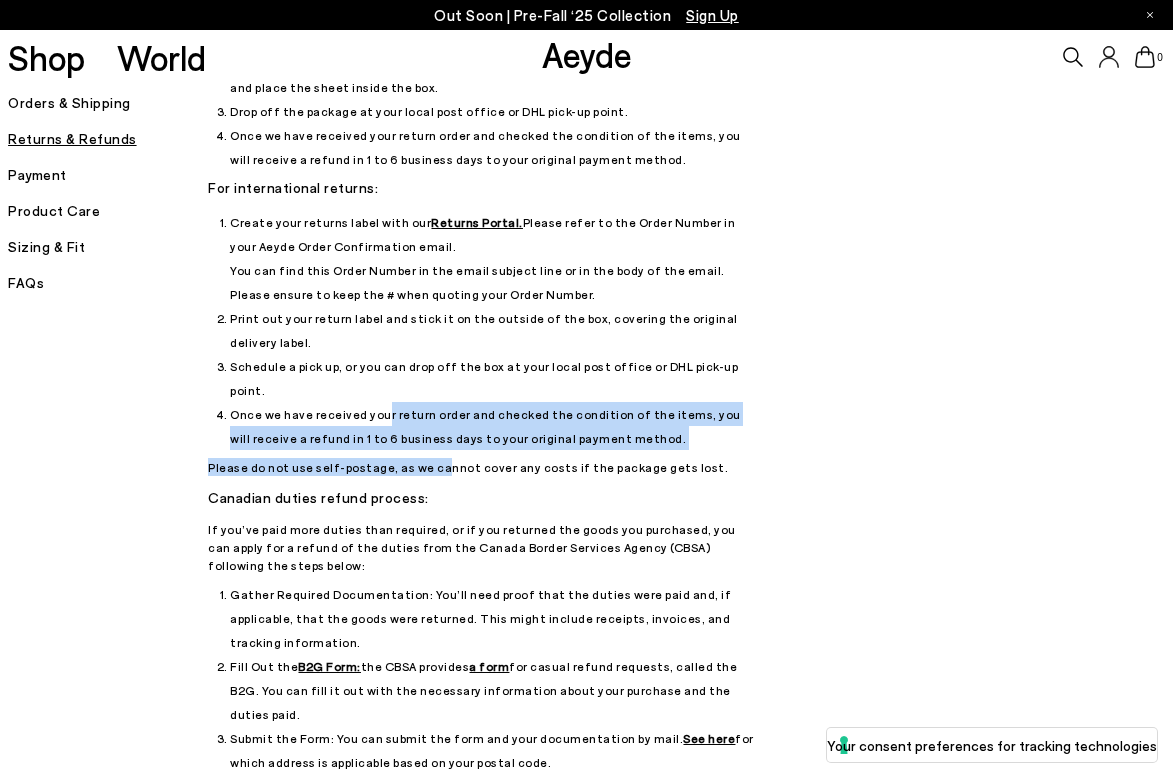 drag, startPoint x: 378, startPoint y: 354, endPoint x: 428, endPoint y: 414, distance: 78.10249 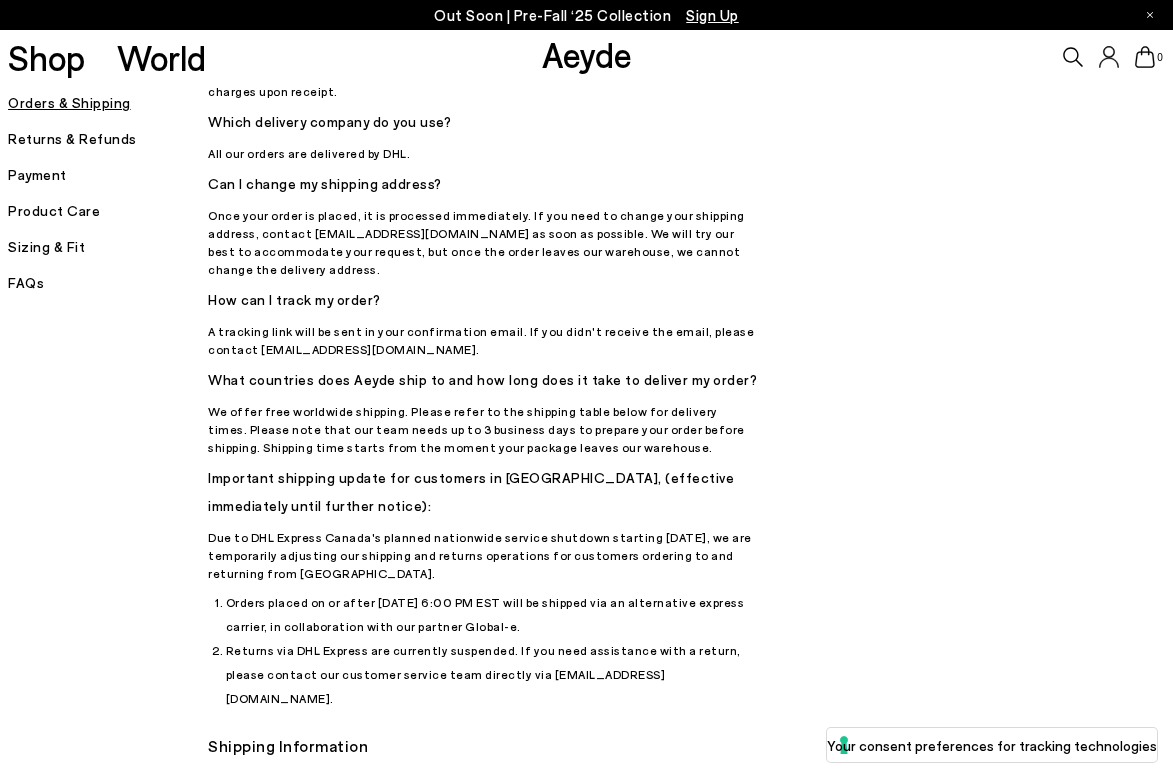 scroll, scrollTop: 1314, scrollLeft: 0, axis: vertical 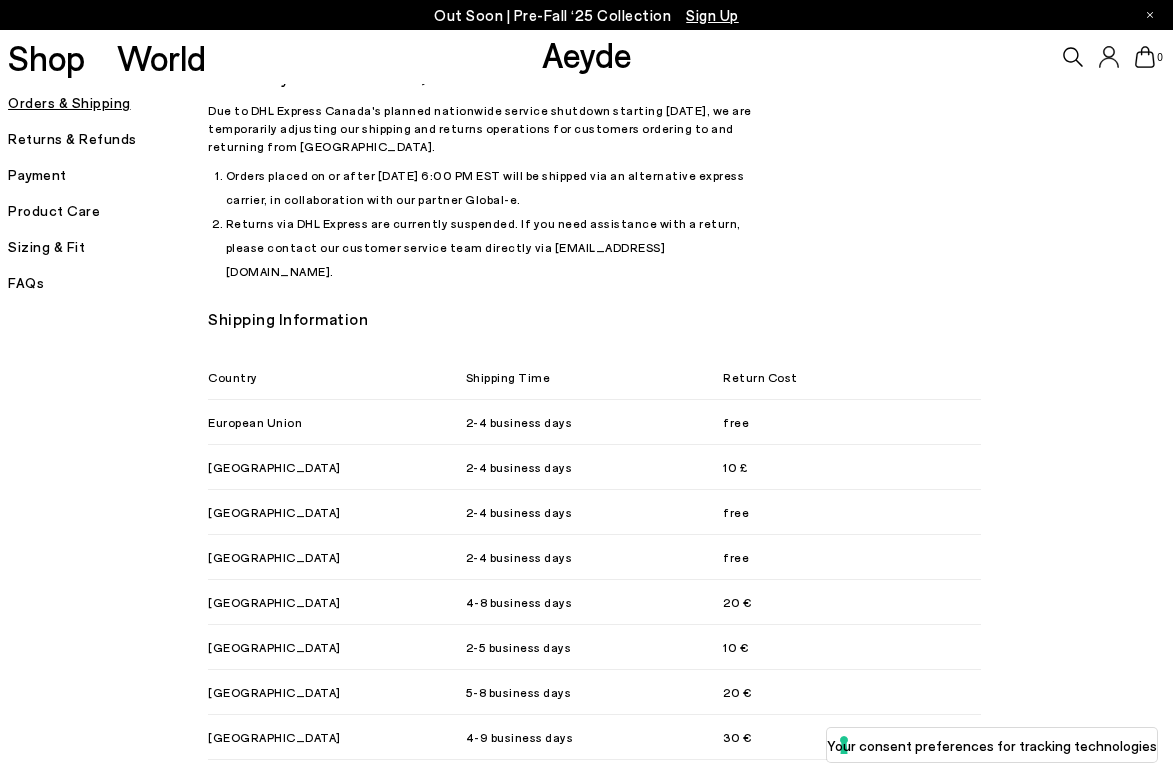 click on "Returns & Refunds" at bounding box center (108, 139) 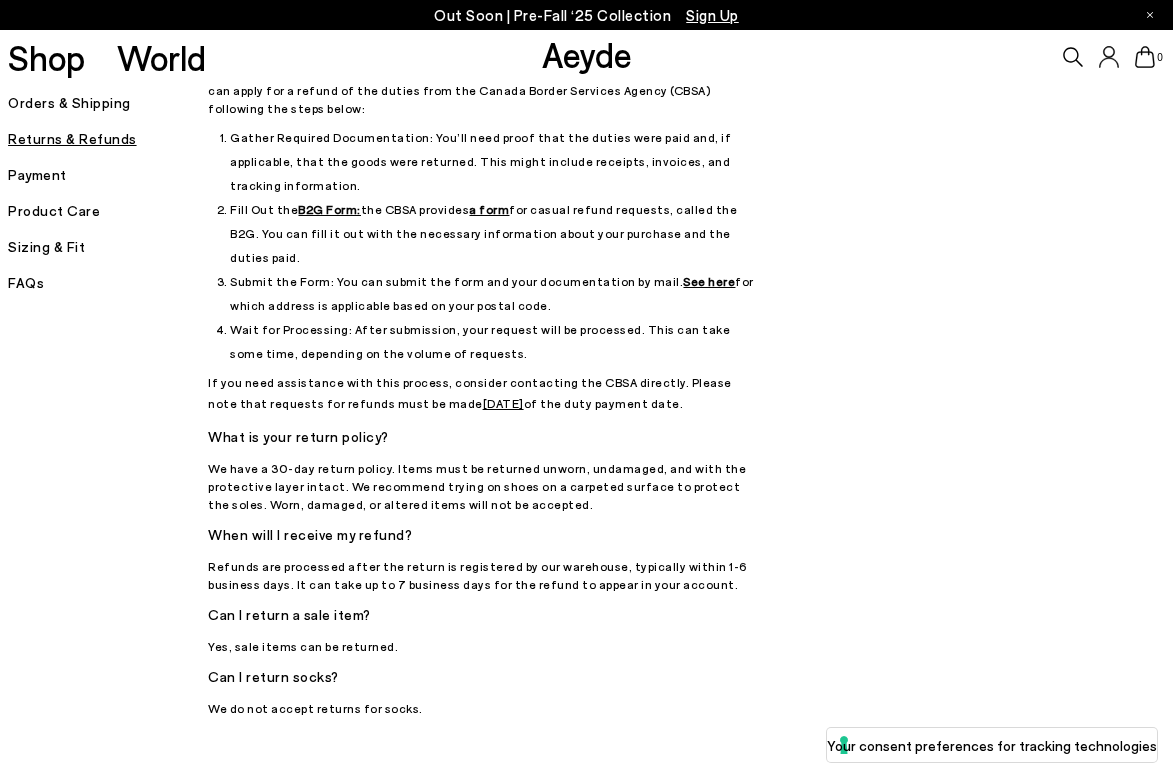 scroll, scrollTop: 714, scrollLeft: 0, axis: vertical 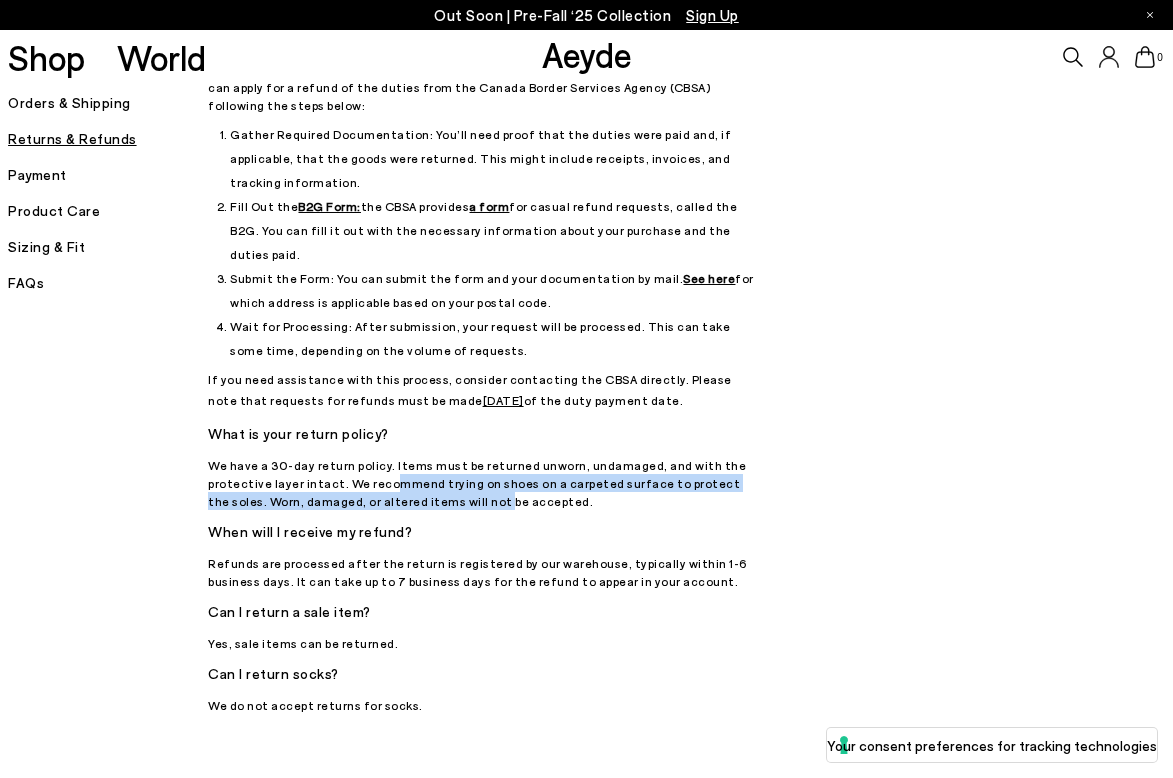 drag, startPoint x: 381, startPoint y: 384, endPoint x: 434, endPoint y: 408, distance: 58.18075 